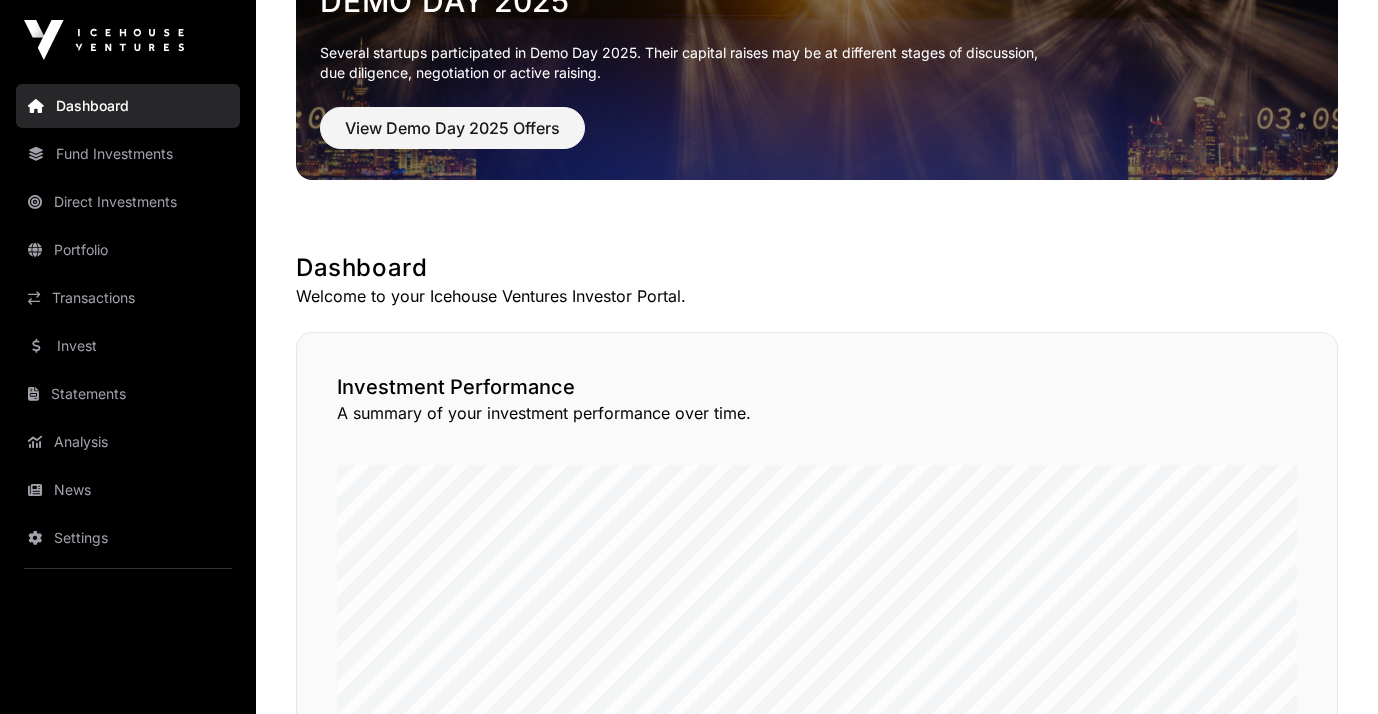scroll, scrollTop: 163, scrollLeft: 0, axis: vertical 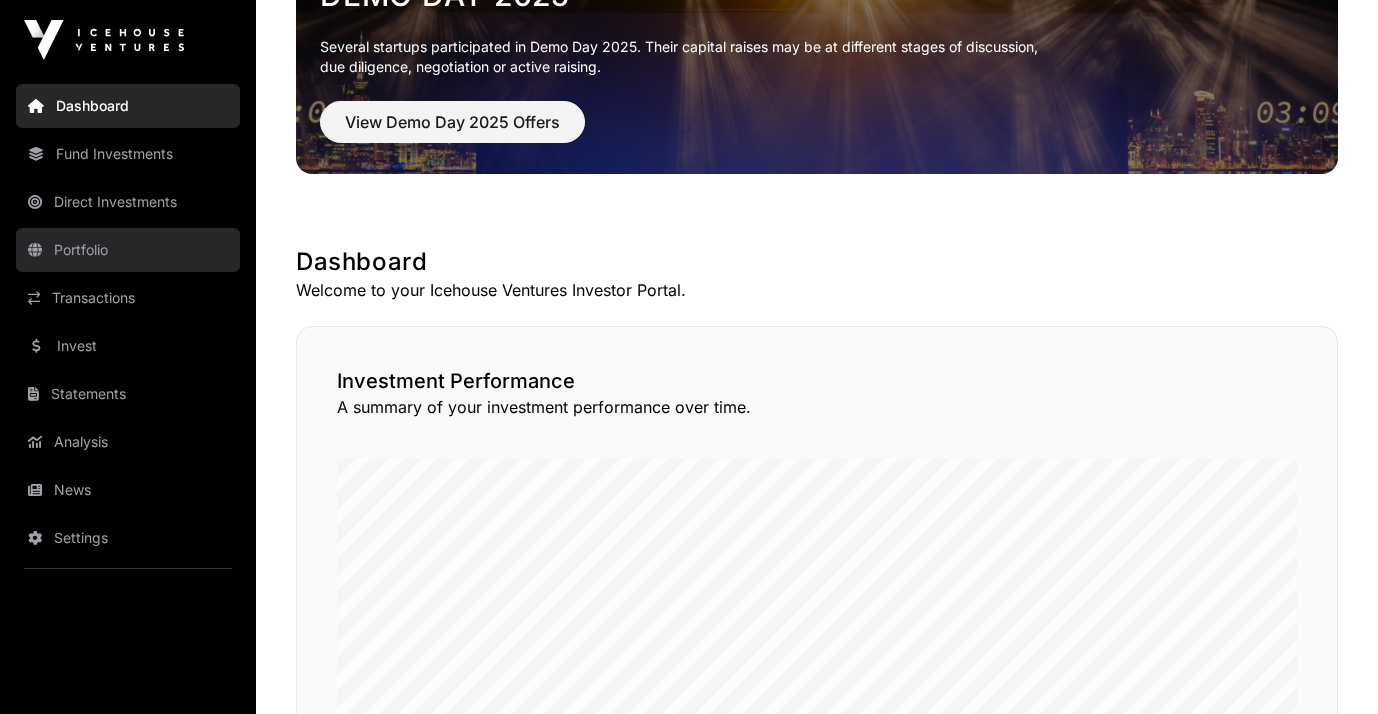 click on "Portfolio" 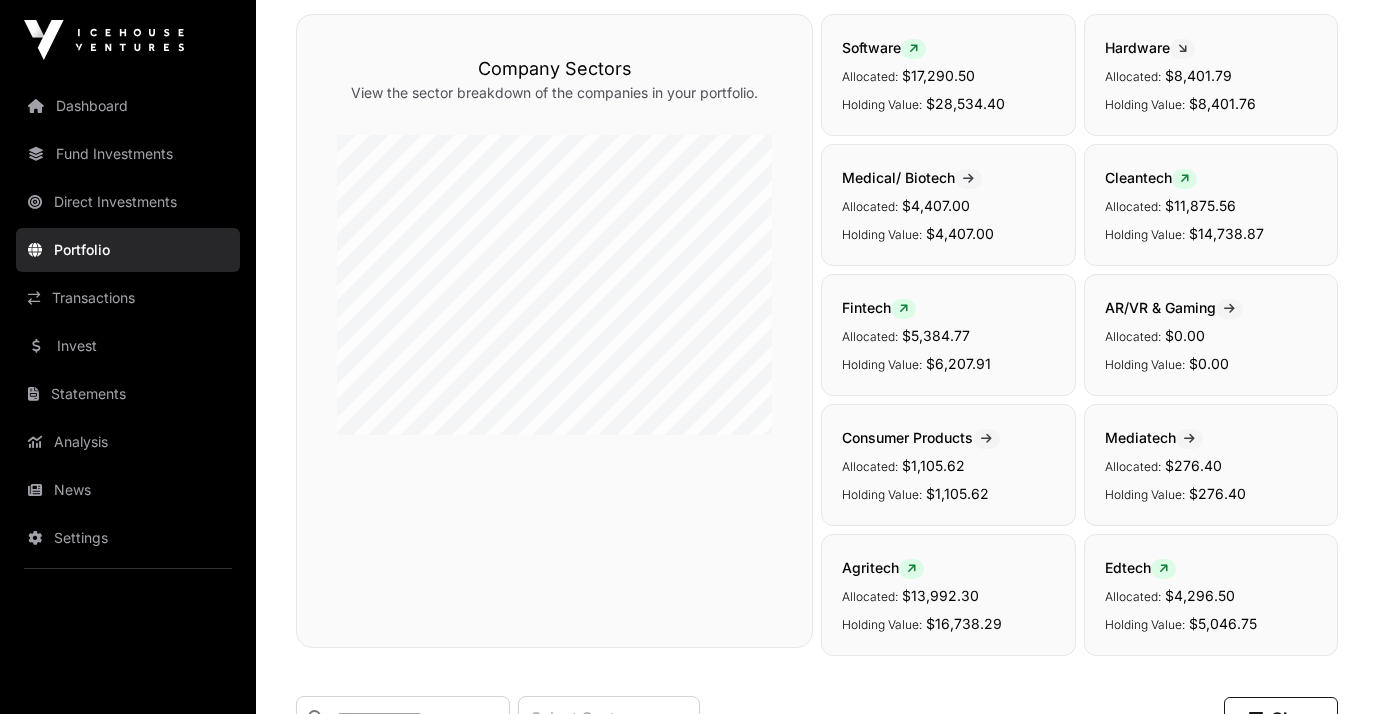 scroll, scrollTop: 0, scrollLeft: 0, axis: both 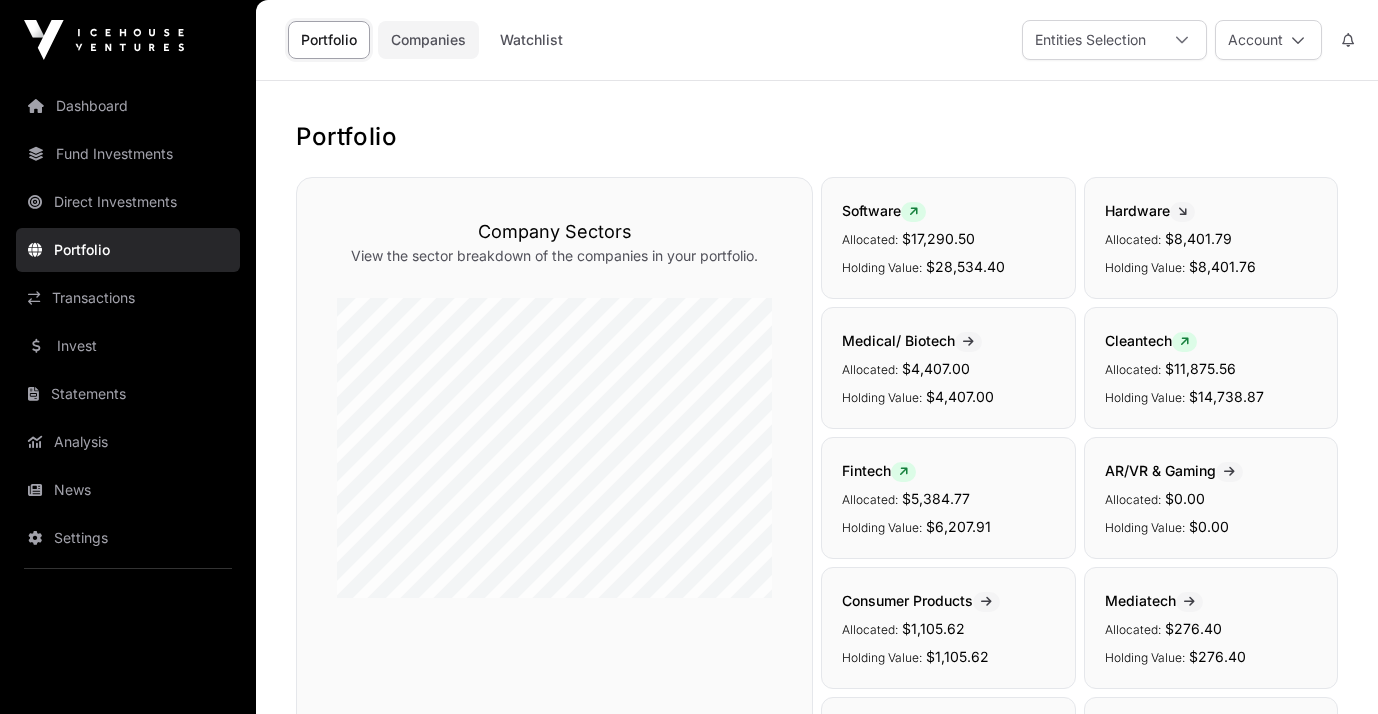 click on "Companies" 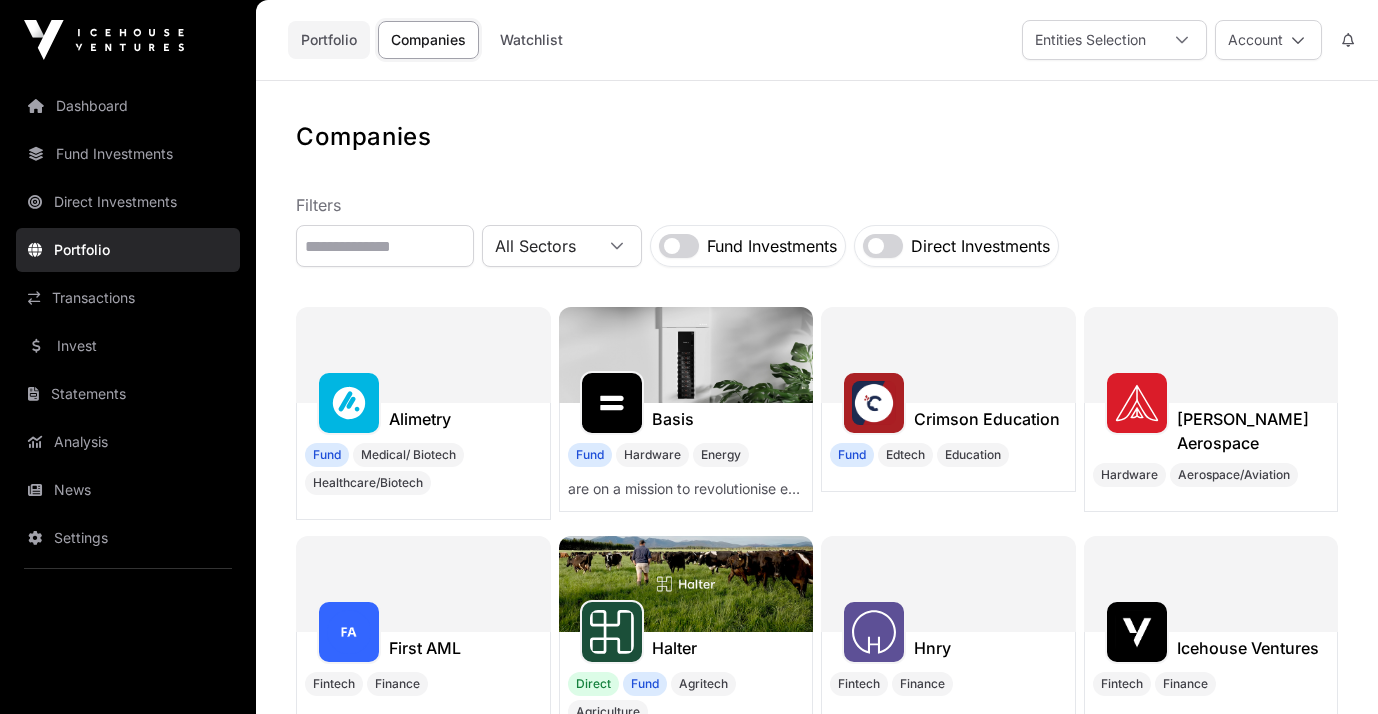 click on "Portfolio" 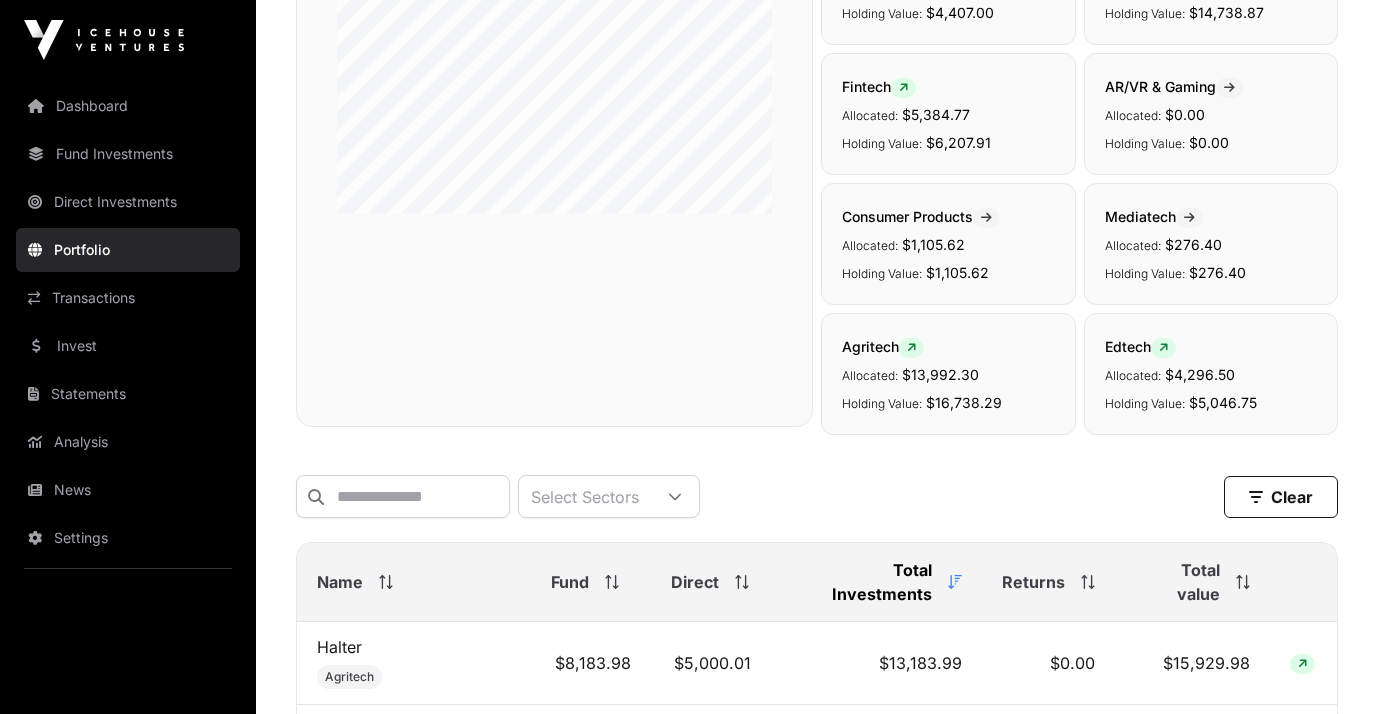 scroll, scrollTop: 625, scrollLeft: 0, axis: vertical 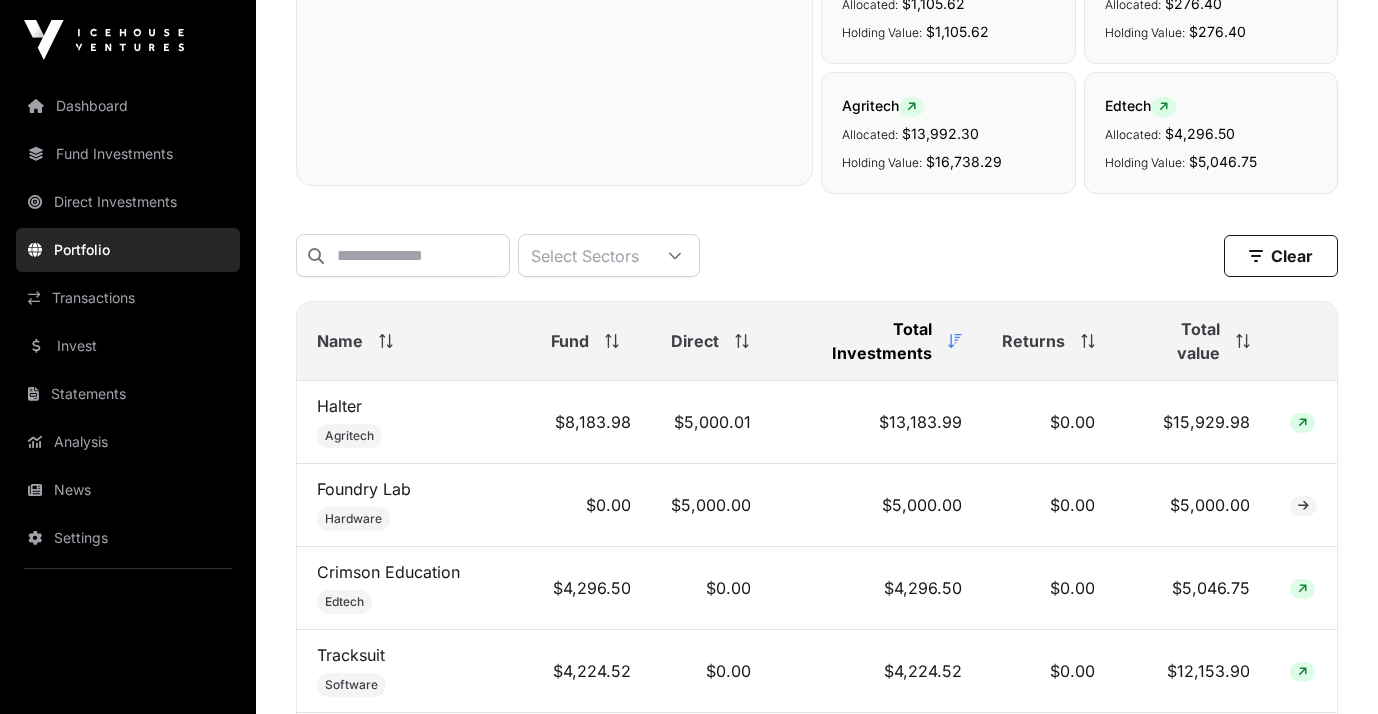 click on "Total value" 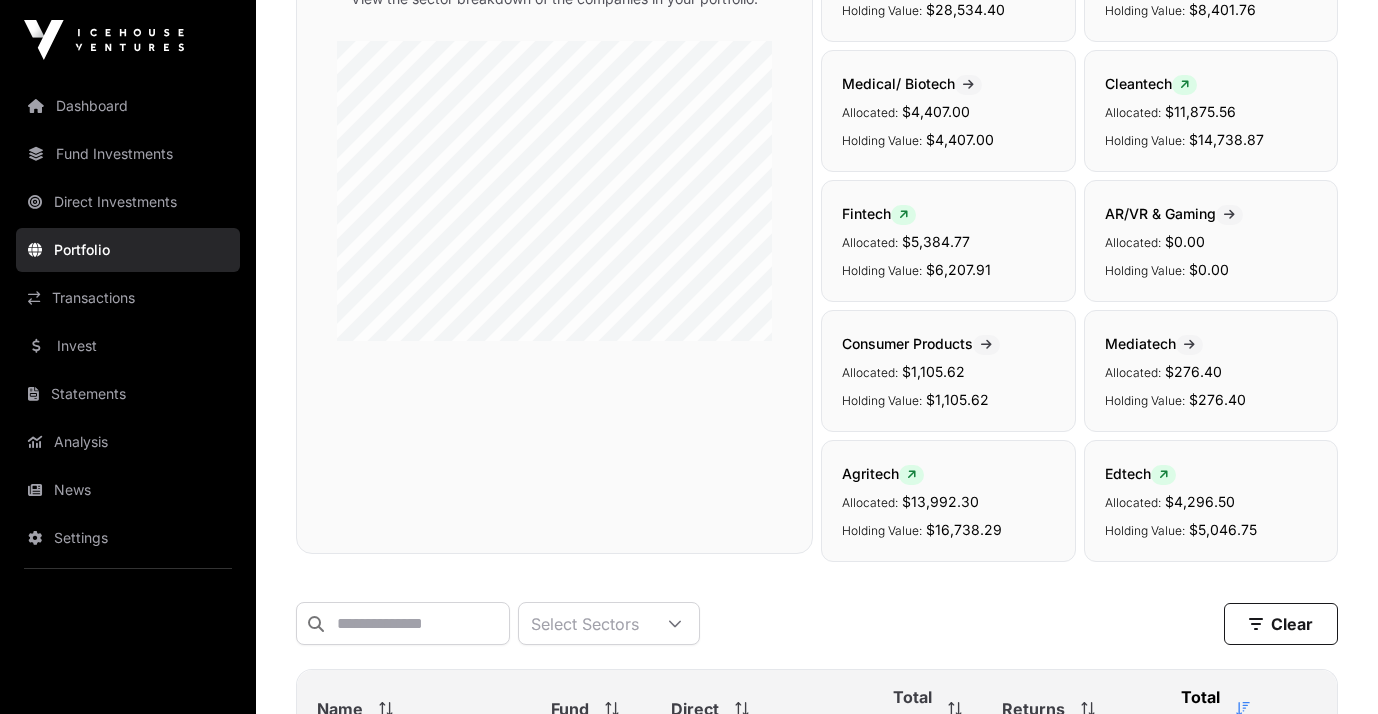 scroll, scrollTop: 255, scrollLeft: 0, axis: vertical 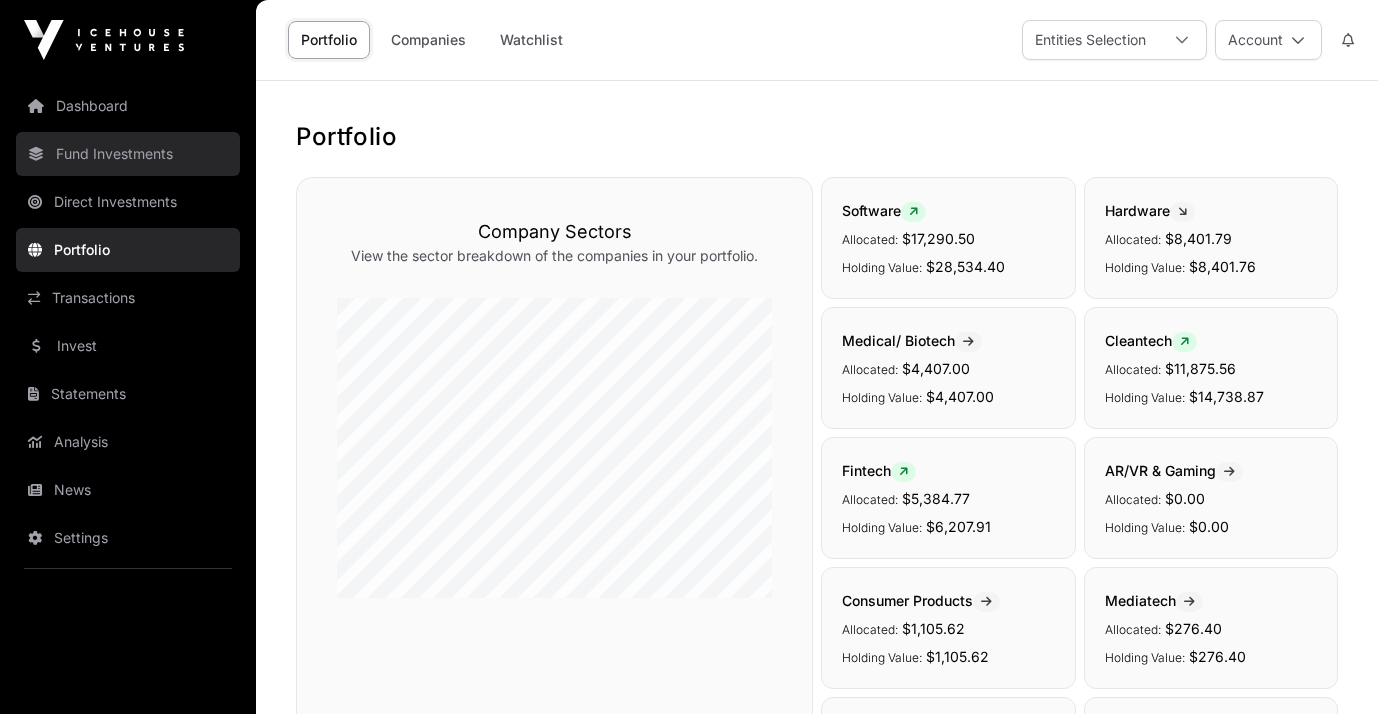 click on "Fund Investments" 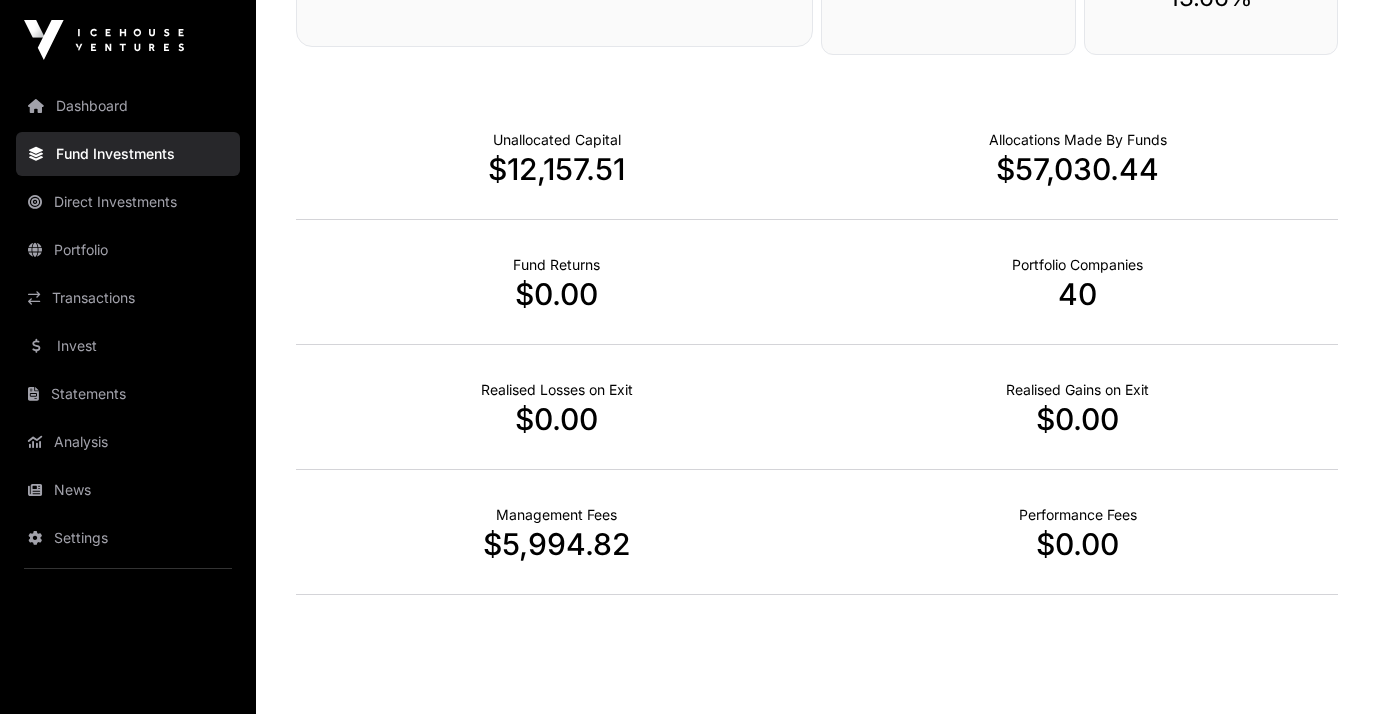 scroll, scrollTop: 1290, scrollLeft: 0, axis: vertical 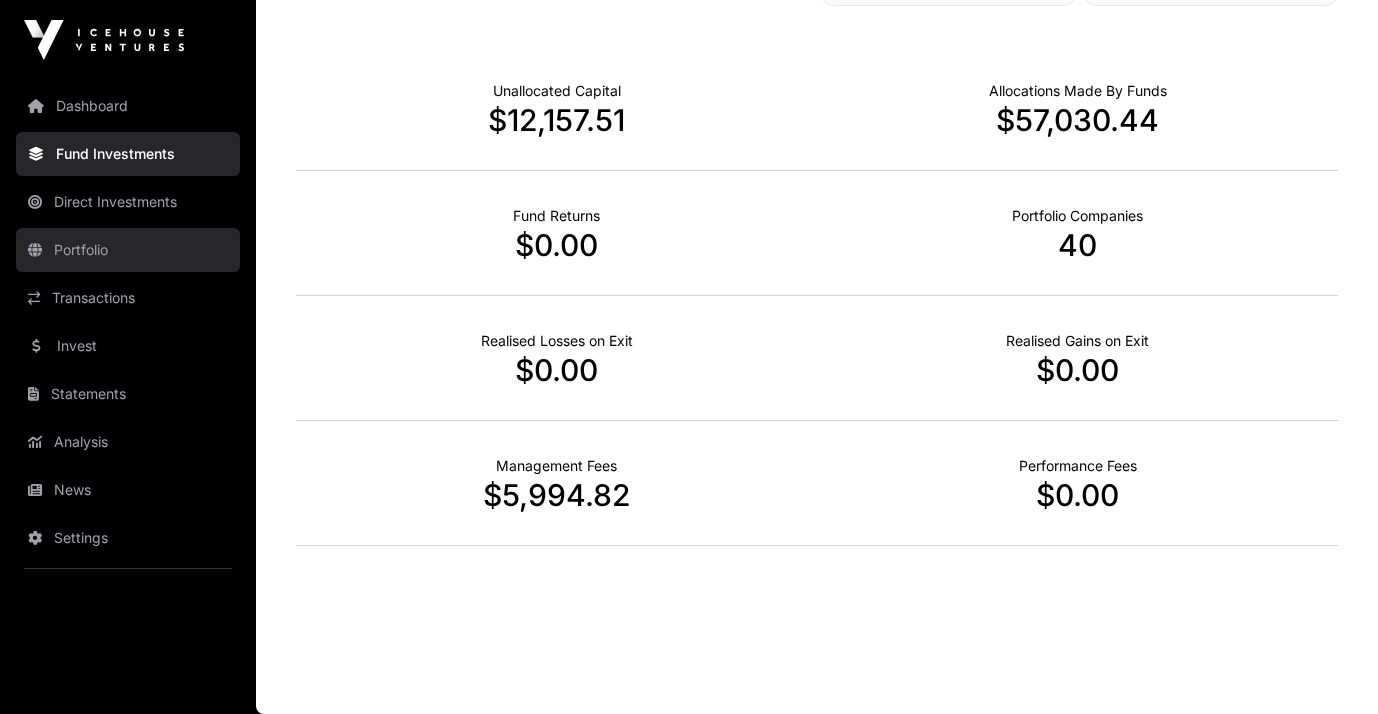click on "Portfolio" 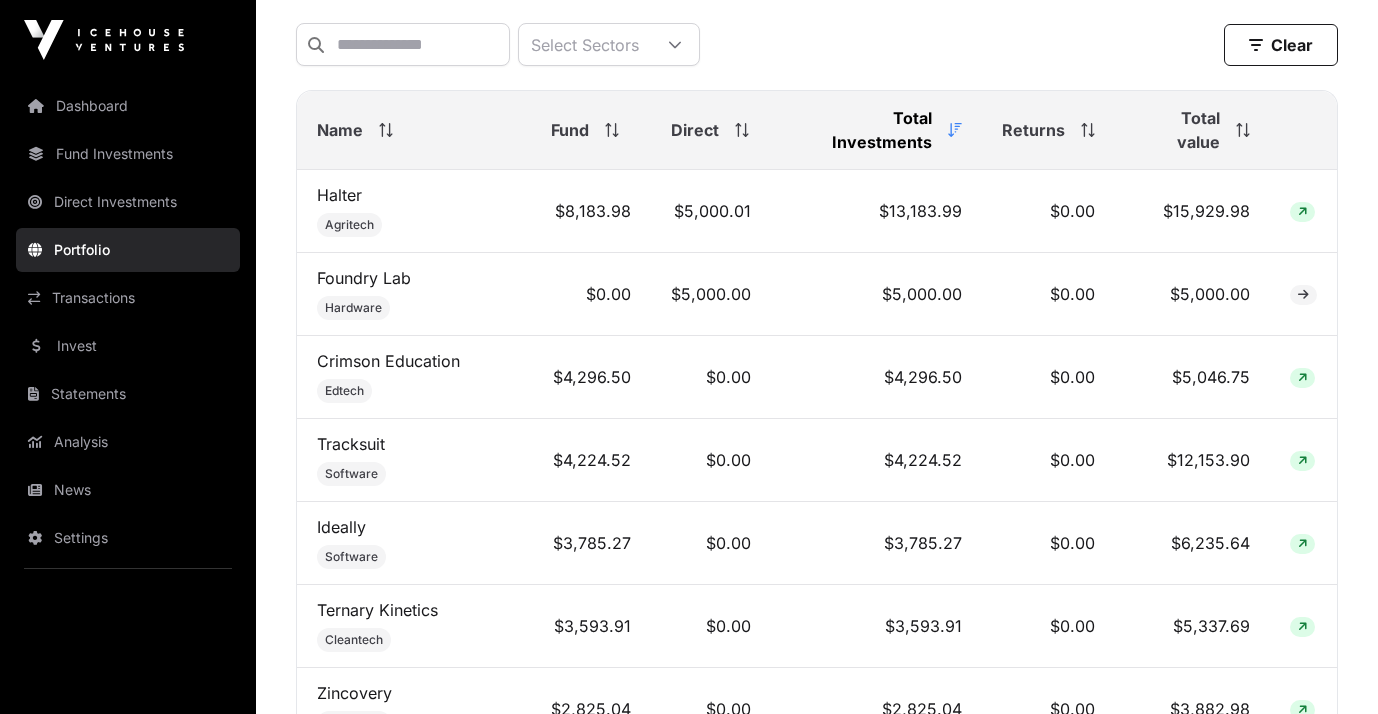 scroll, scrollTop: 818, scrollLeft: 0, axis: vertical 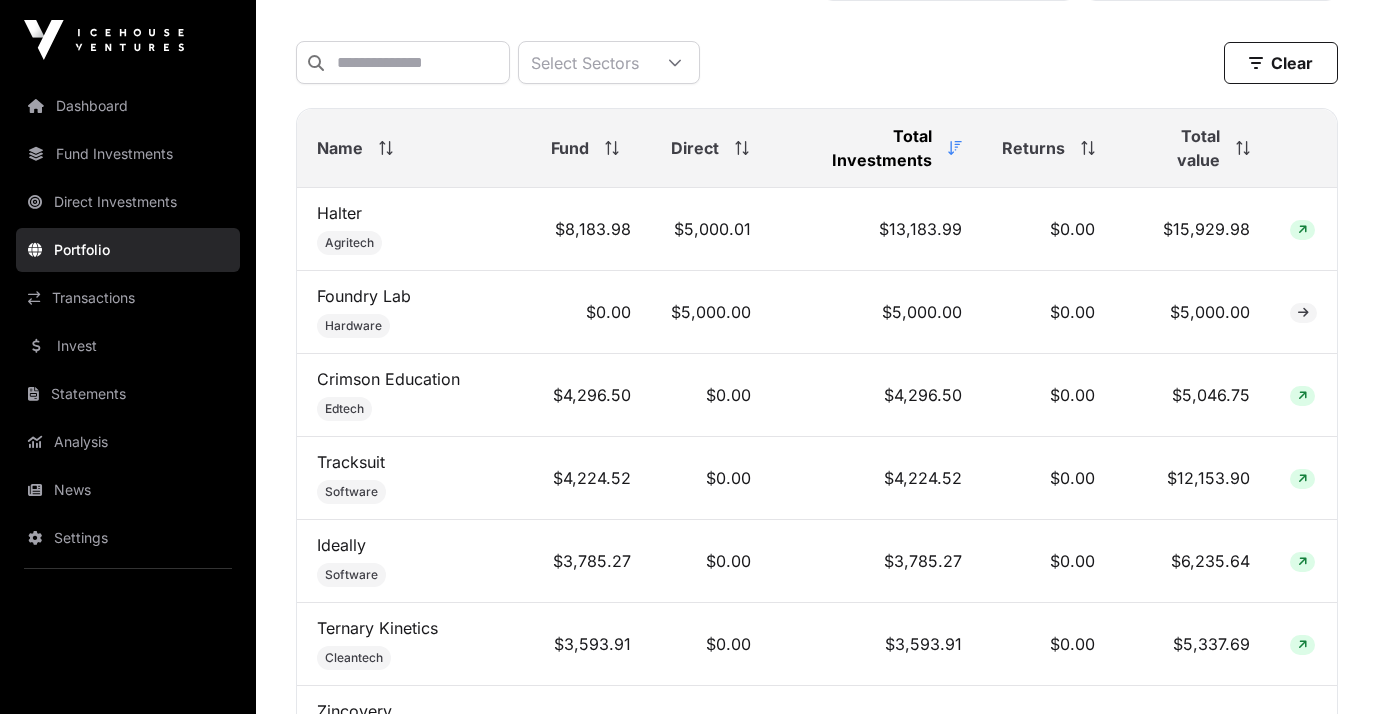 click on "Total value" 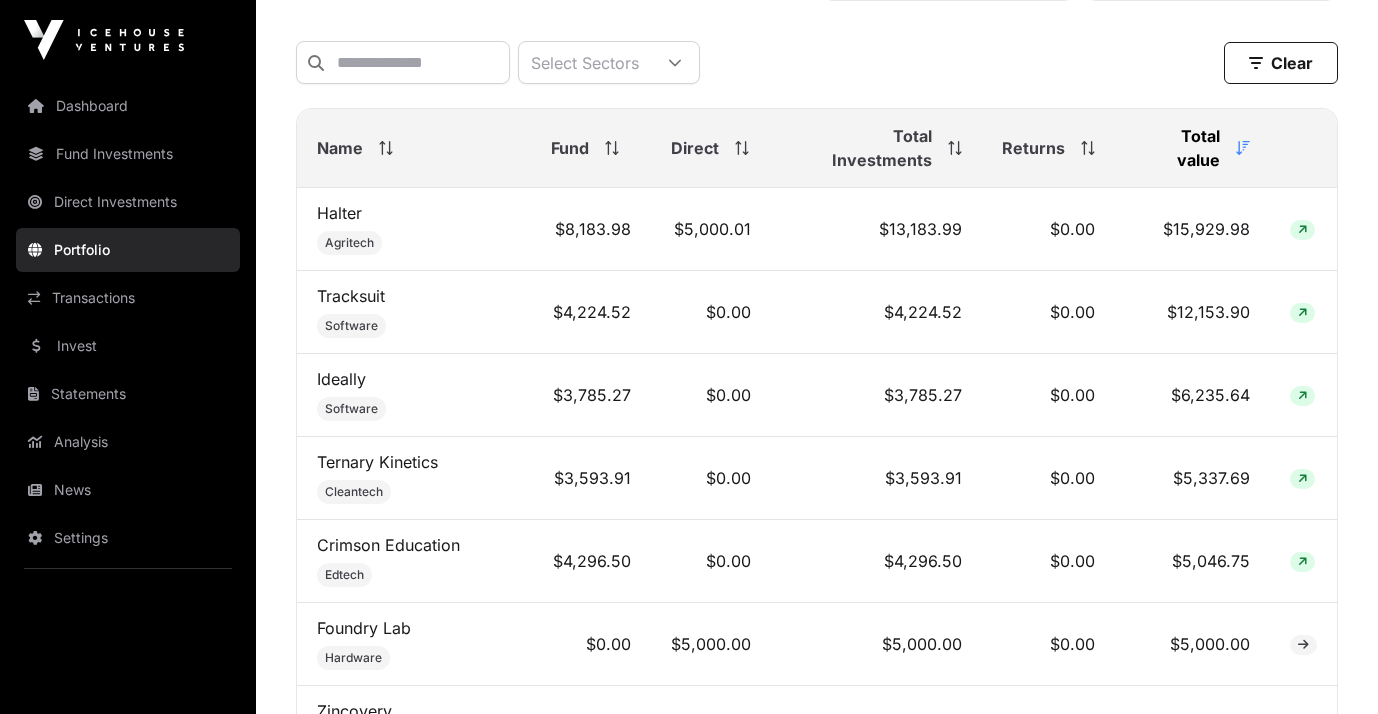 click on "Total value" 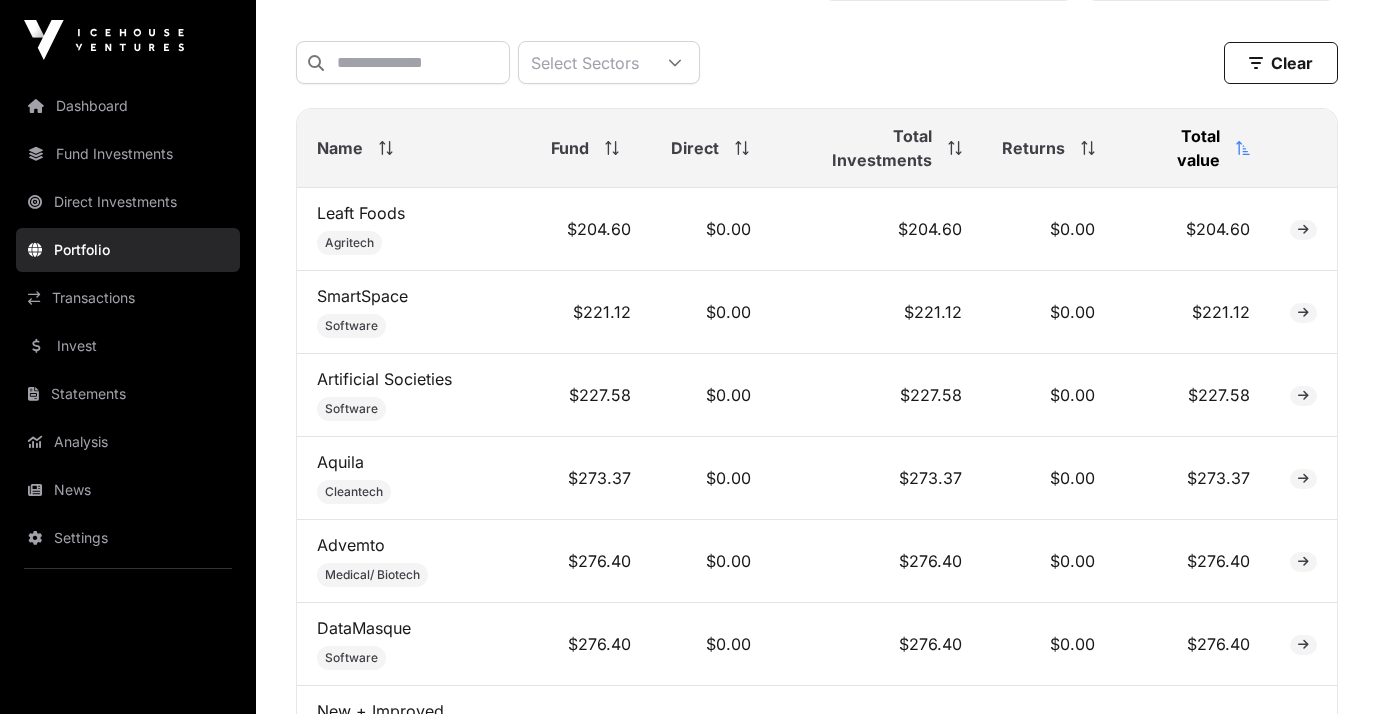 click on "Total value" 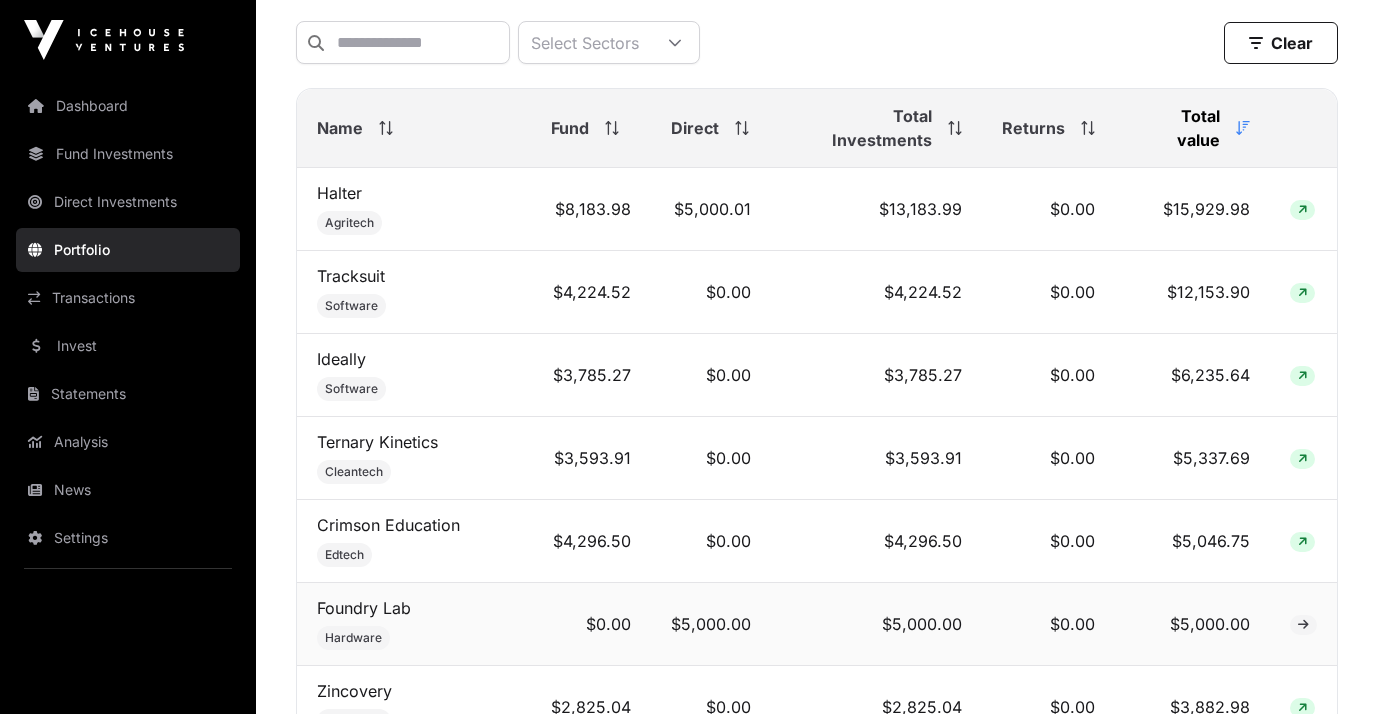 scroll, scrollTop: 839, scrollLeft: 0, axis: vertical 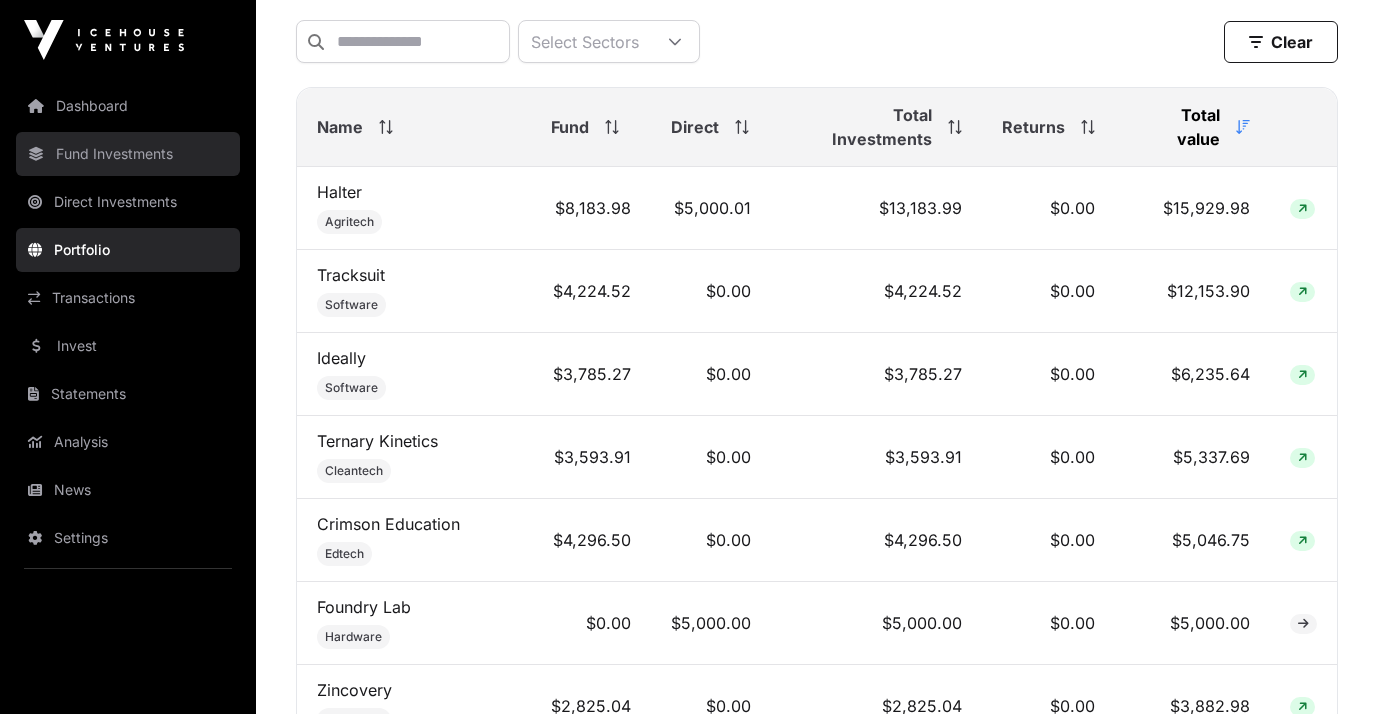 click on "Fund Investments" 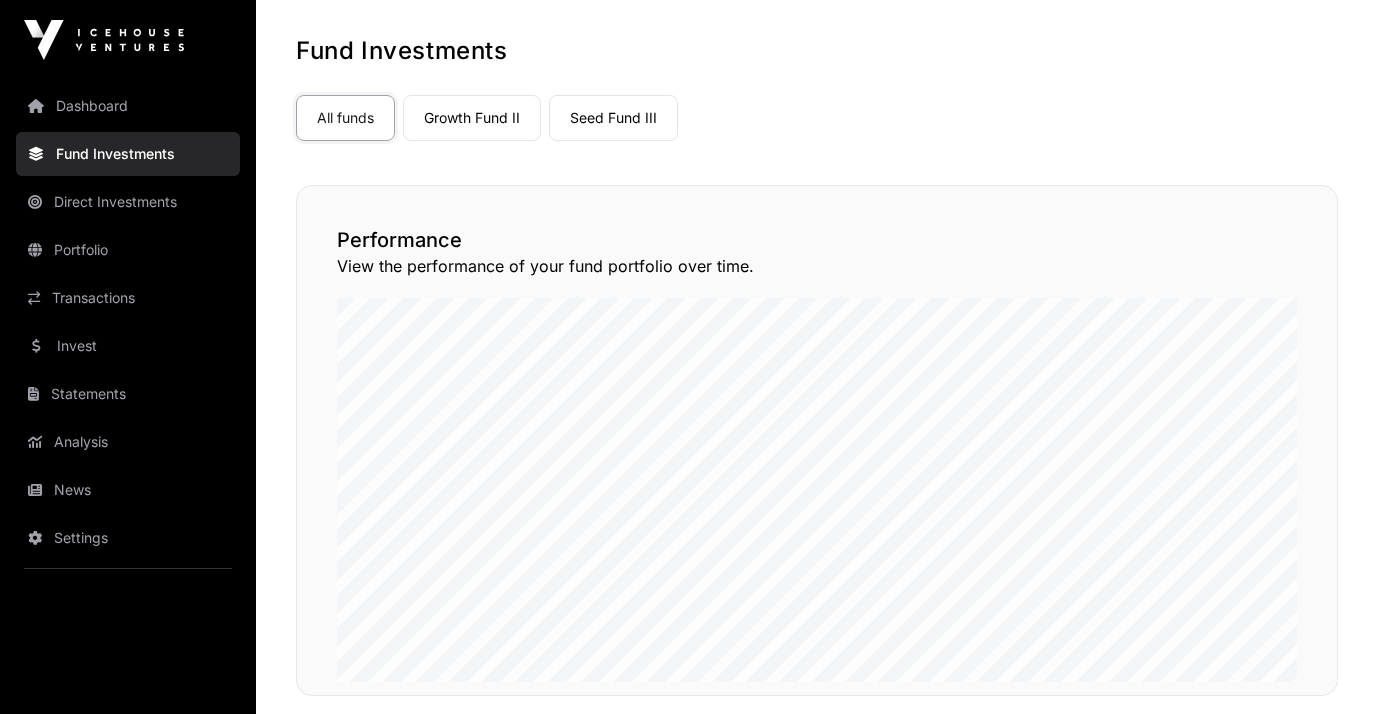 scroll, scrollTop: 77, scrollLeft: 0, axis: vertical 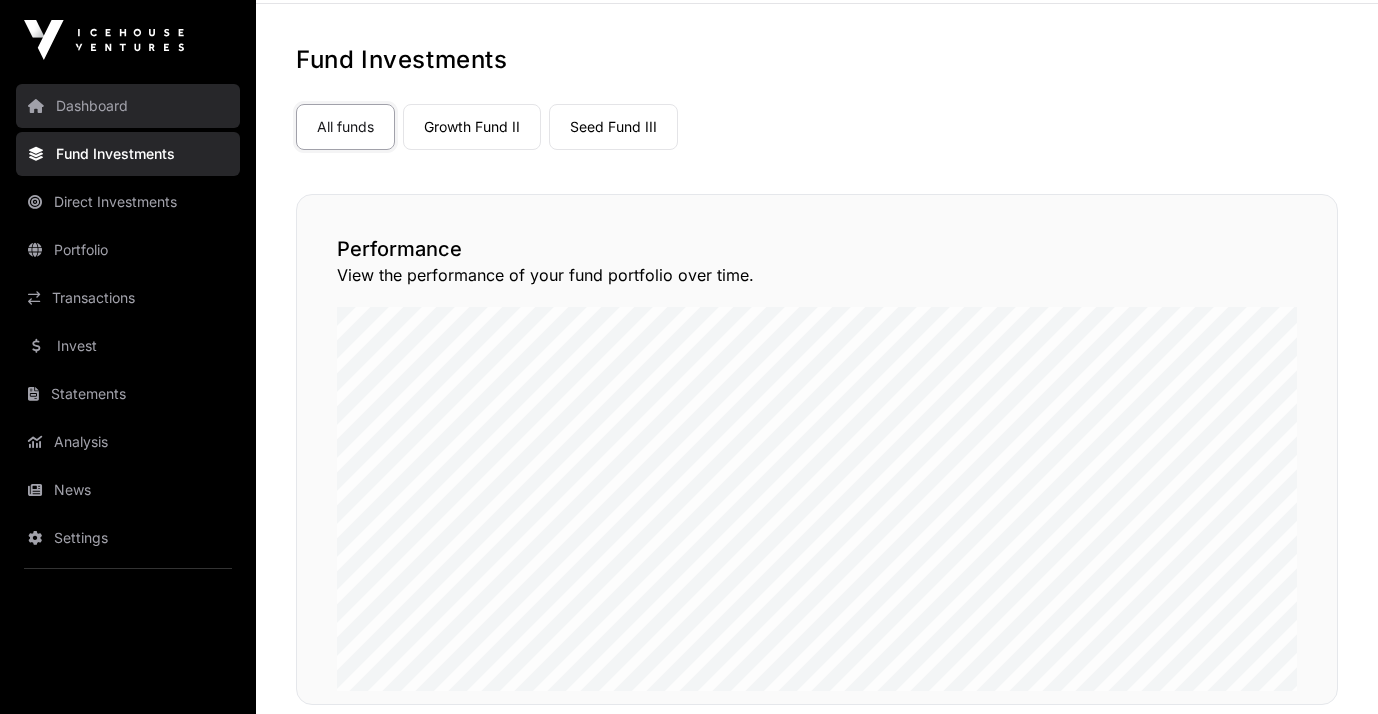 click on "Dashboard" 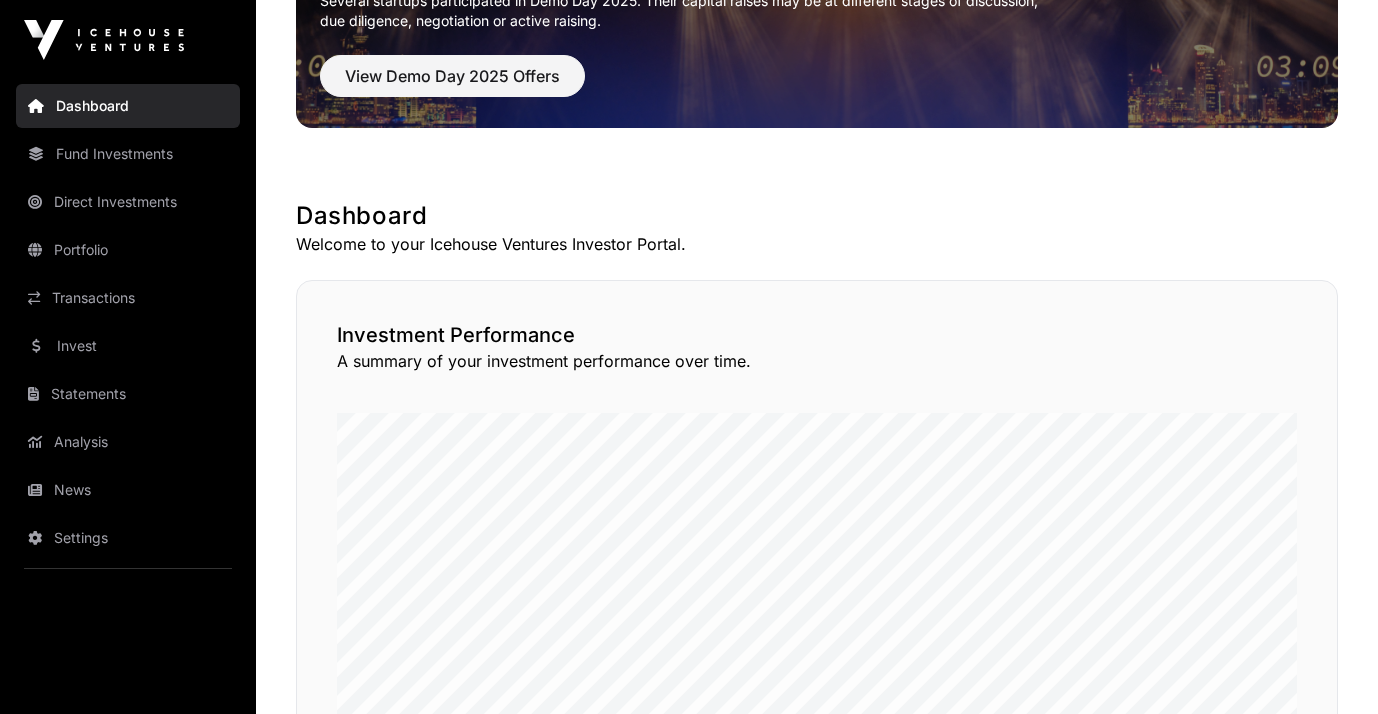 scroll, scrollTop: 0, scrollLeft: 0, axis: both 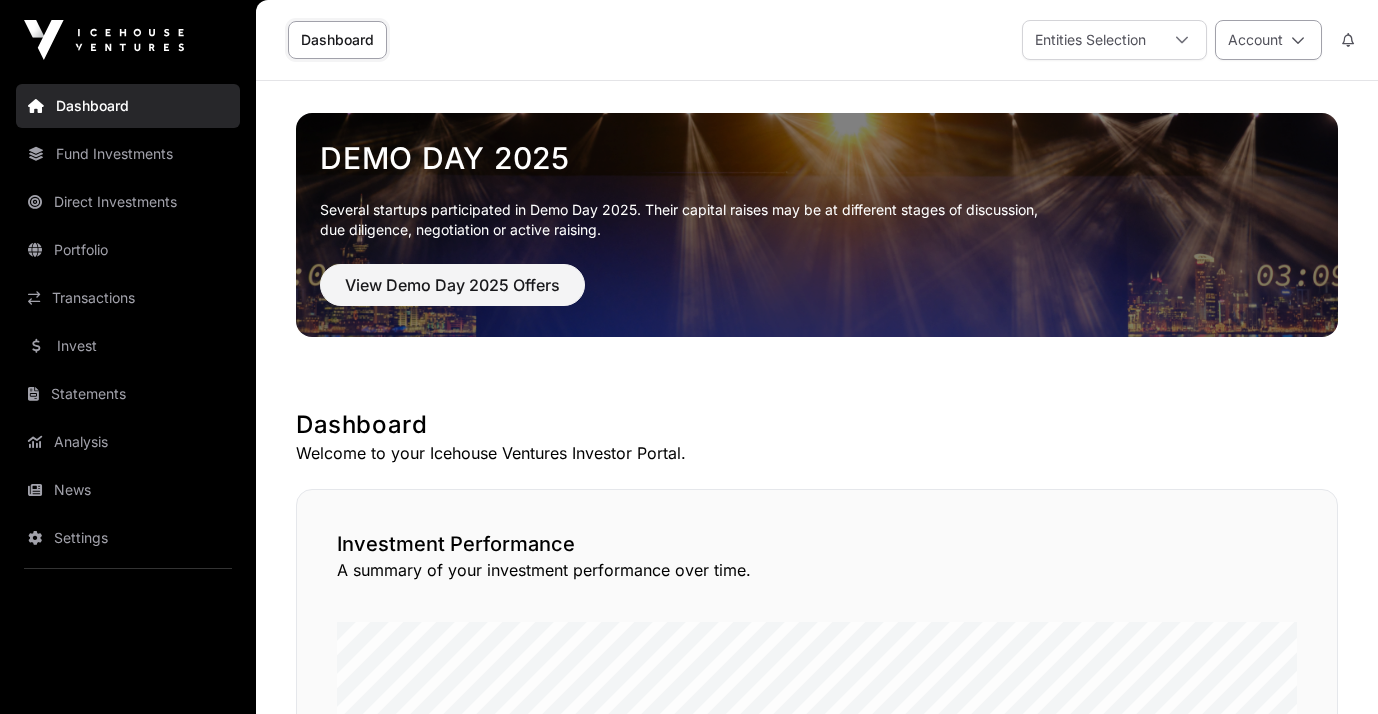click 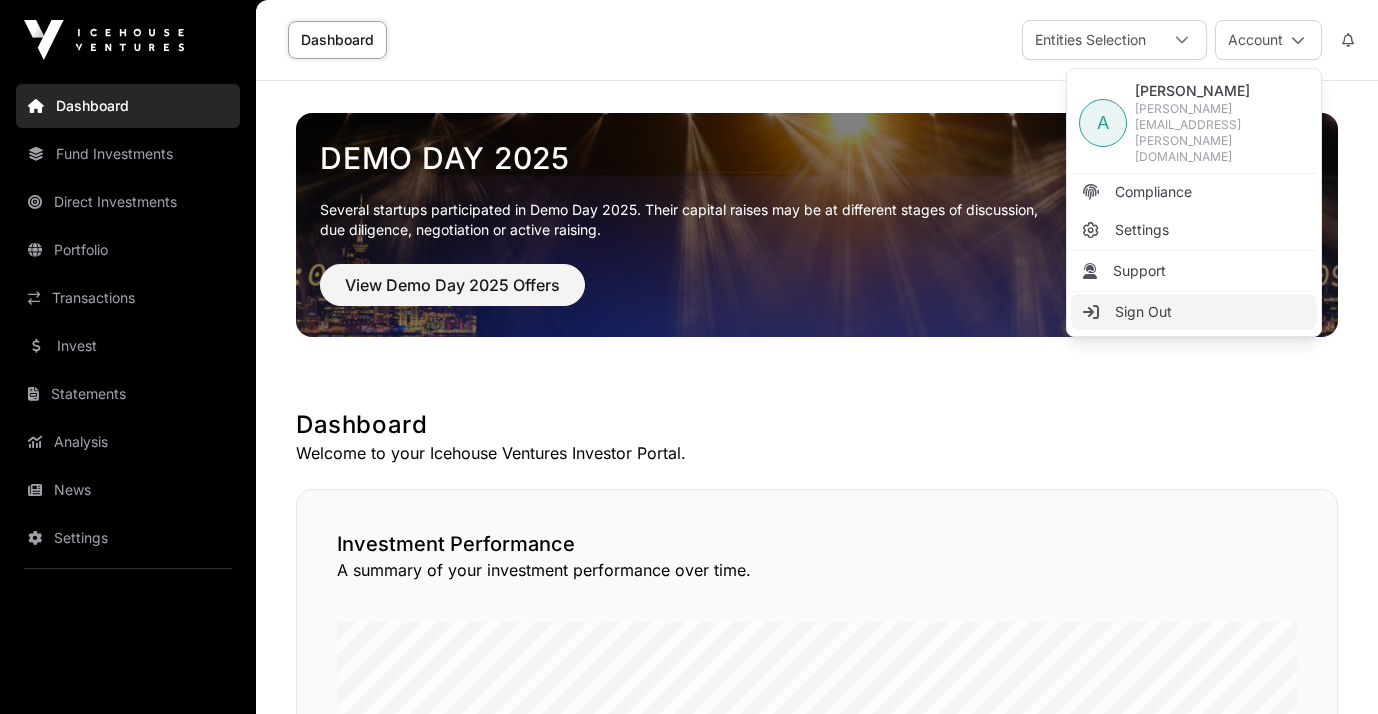 click on "Sign Out" at bounding box center [1143, 312] 